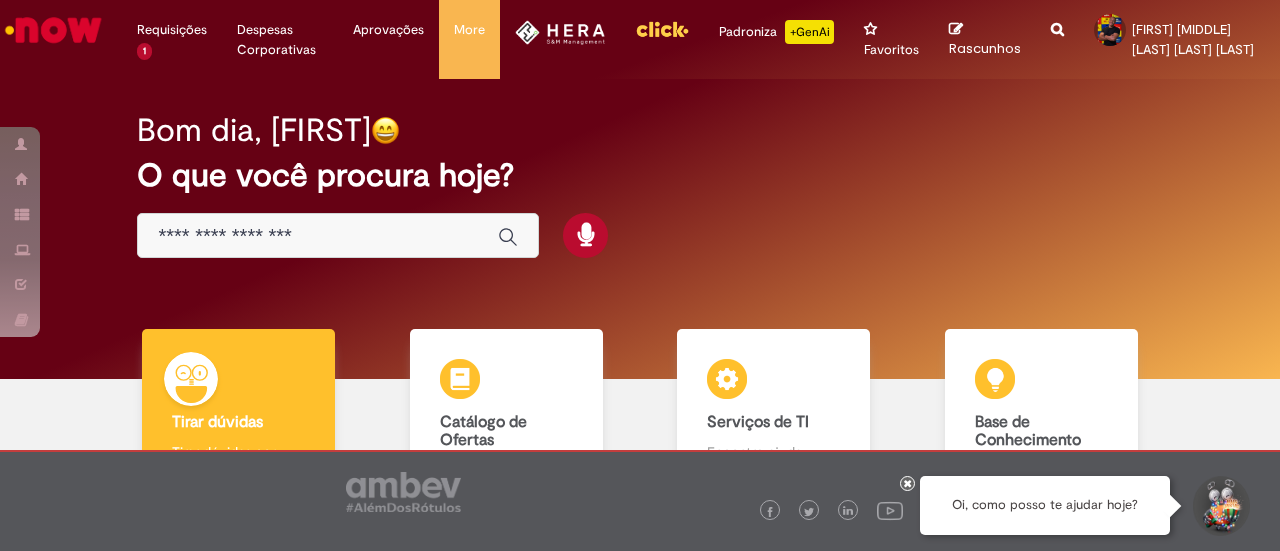 scroll, scrollTop: 0, scrollLeft: 0, axis: both 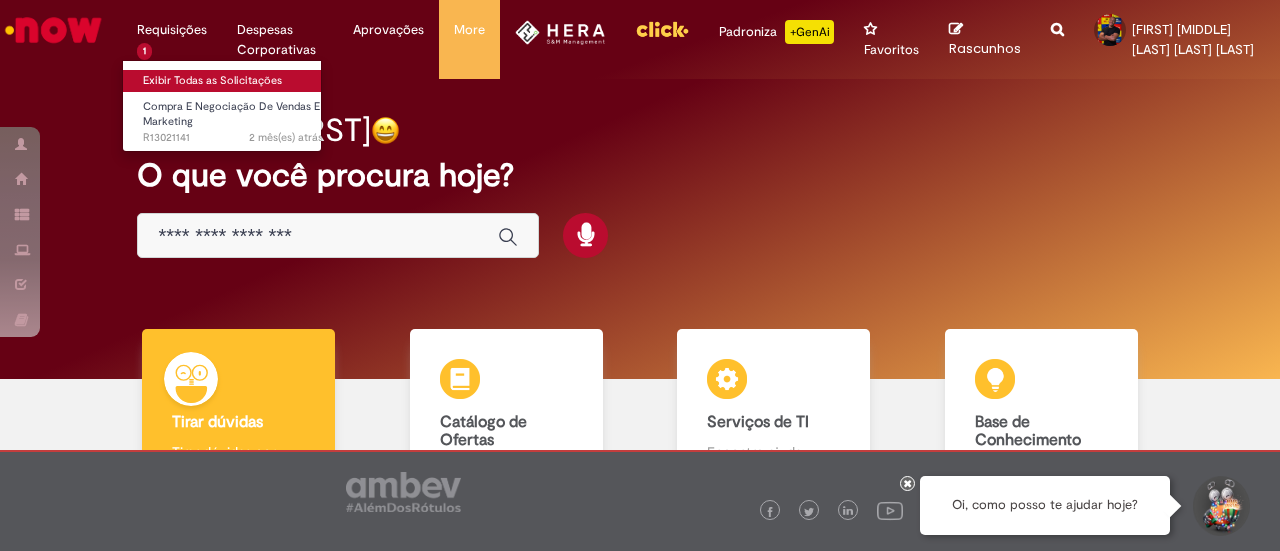 click on "Exibir Todas as Solicitações" at bounding box center (233, 81) 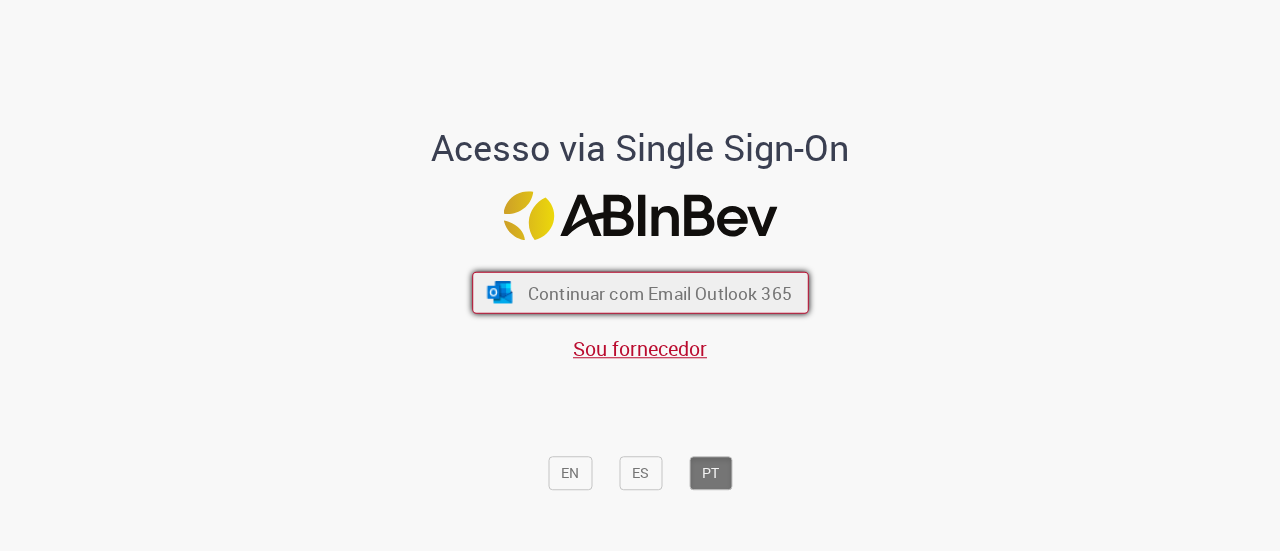 click on "Continuar com Email Outlook 365" at bounding box center (640, 293) 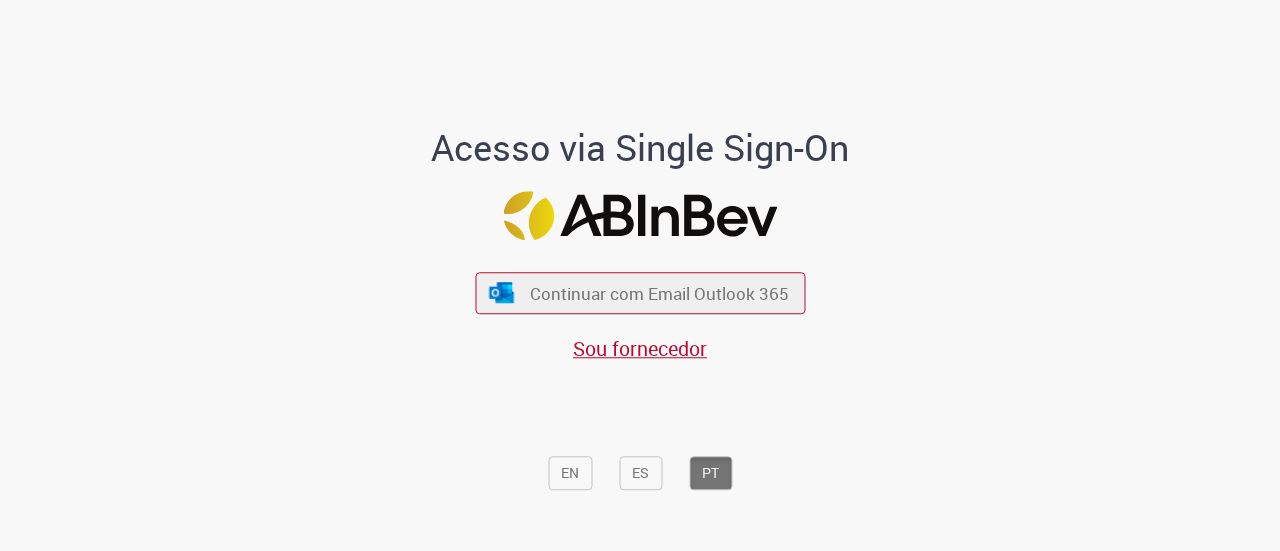 scroll, scrollTop: 0, scrollLeft: 0, axis: both 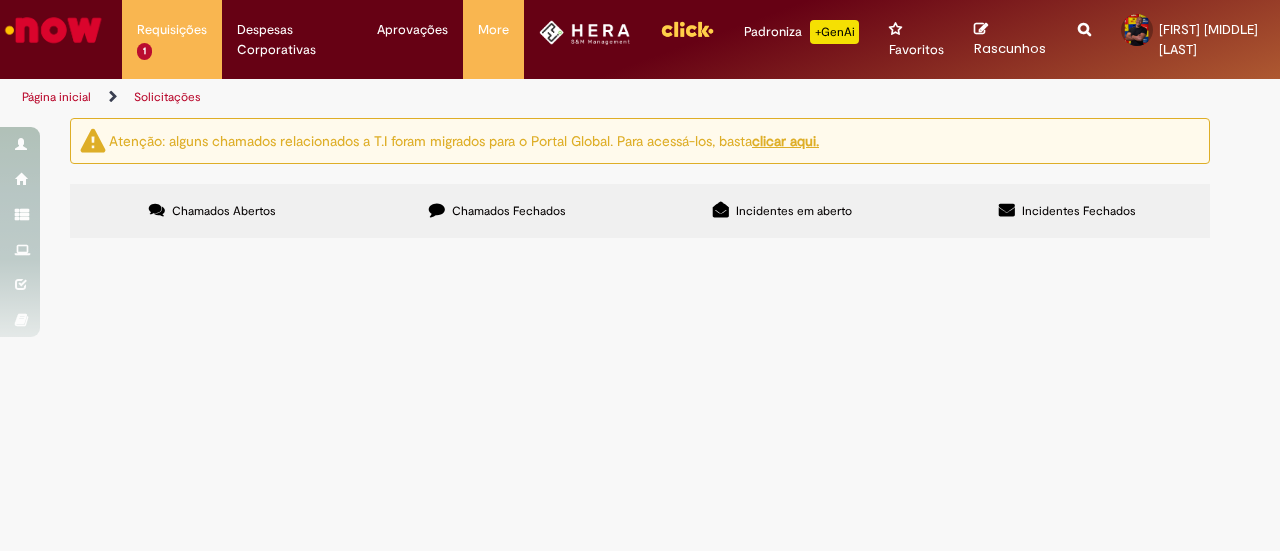 click on "Chamados Fechados" at bounding box center (509, 211) 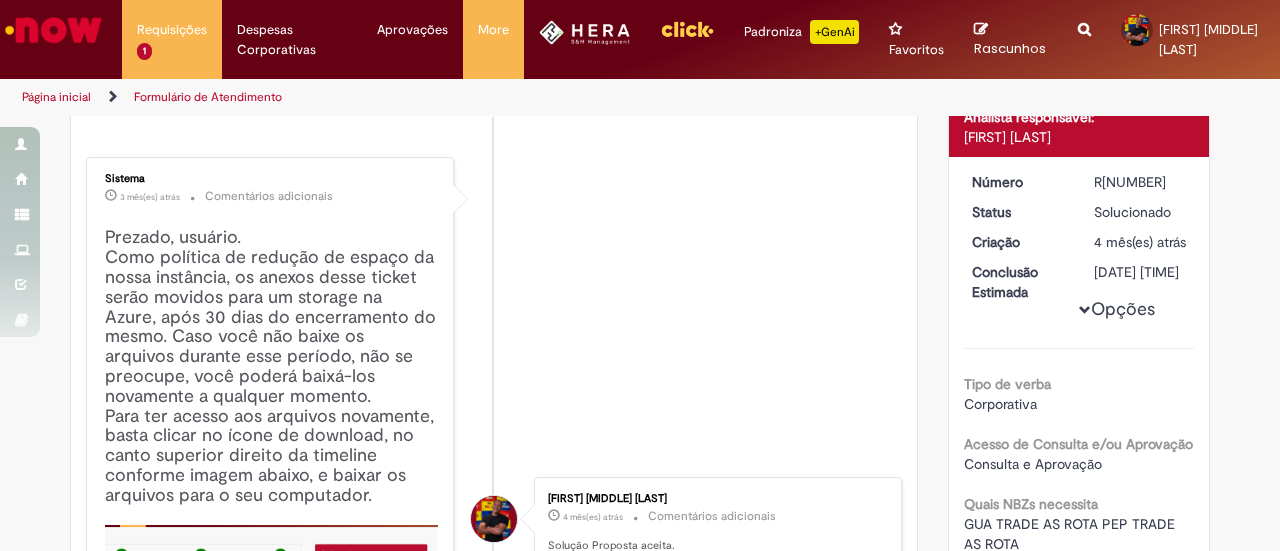 scroll, scrollTop: 0, scrollLeft: 0, axis: both 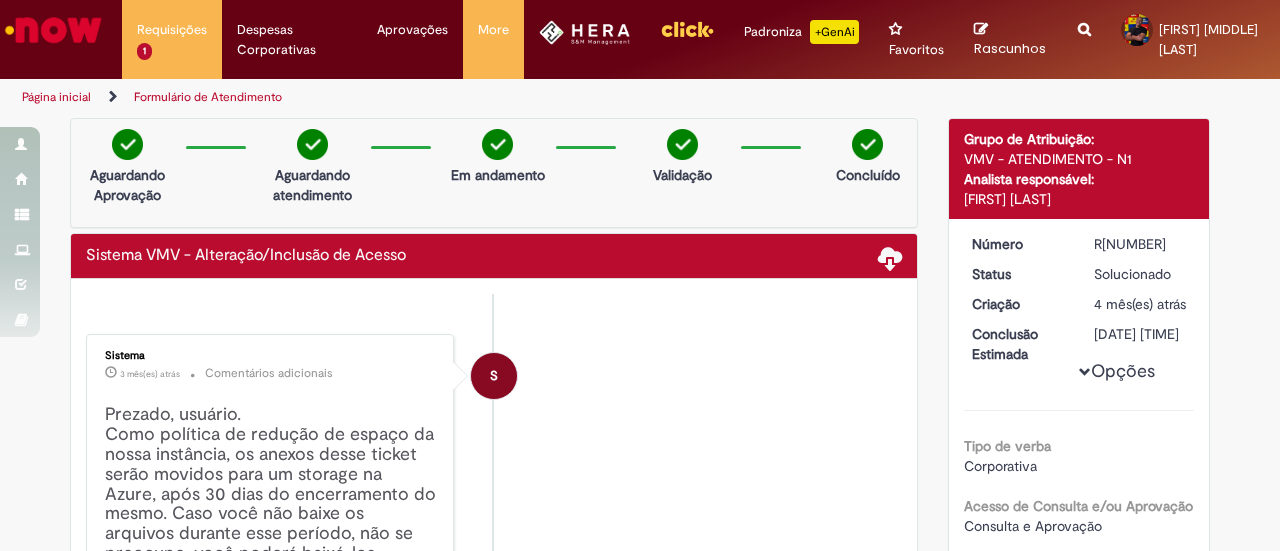 click on "VMV - ATENDIMENTO - N1" at bounding box center [1079, 159] 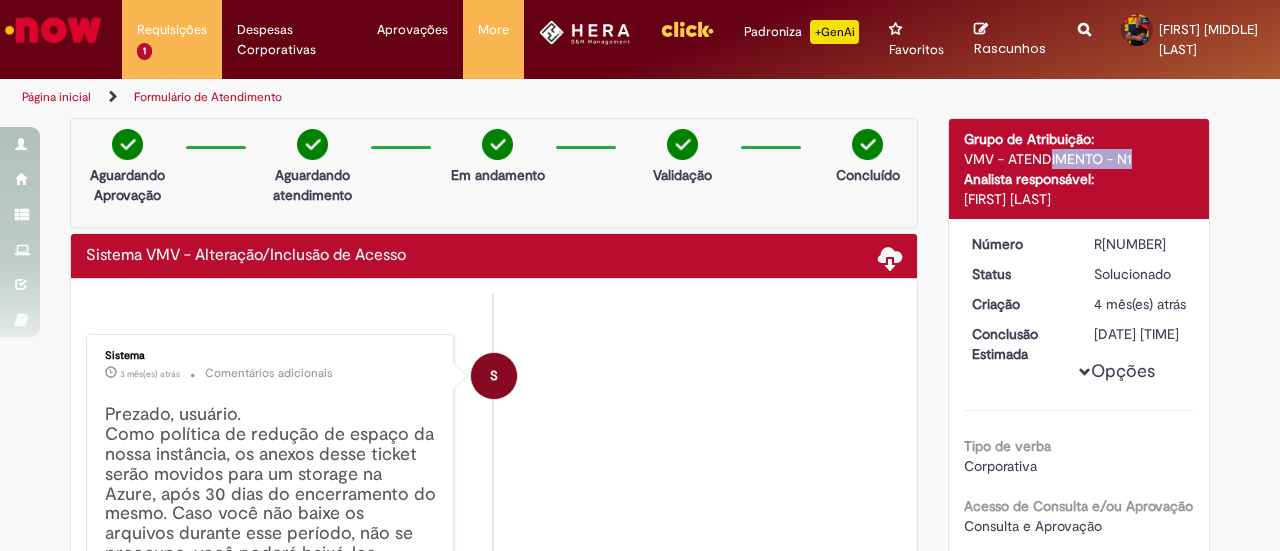 click on "VMV - ATENDIMENTO - N1" at bounding box center (1079, 159) 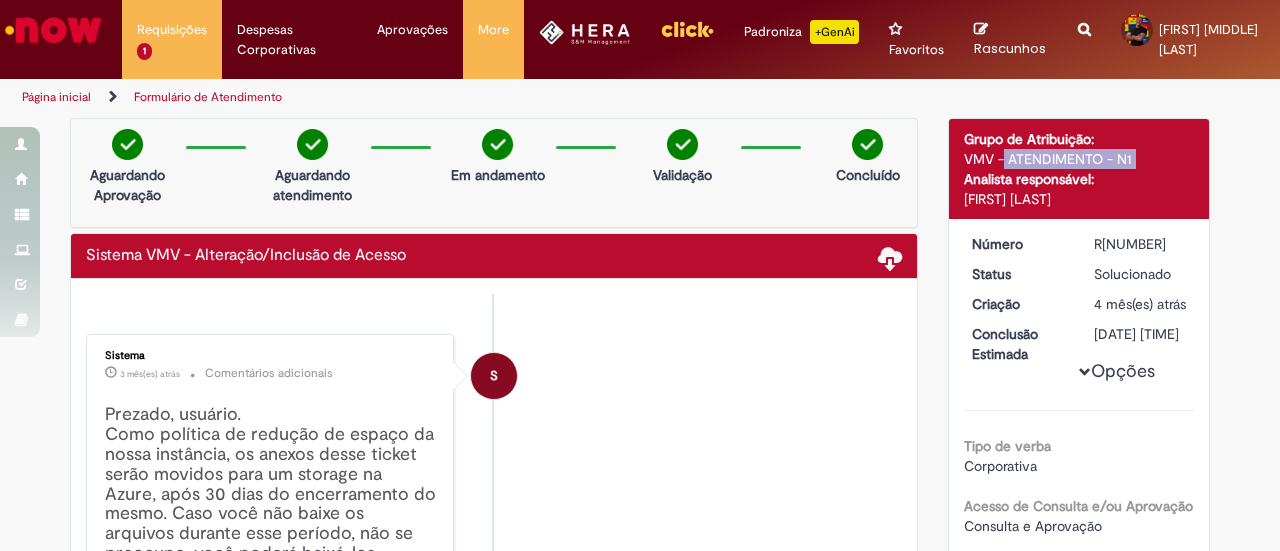 click on "VMV - ATENDIMENTO - N1" at bounding box center (1079, 159) 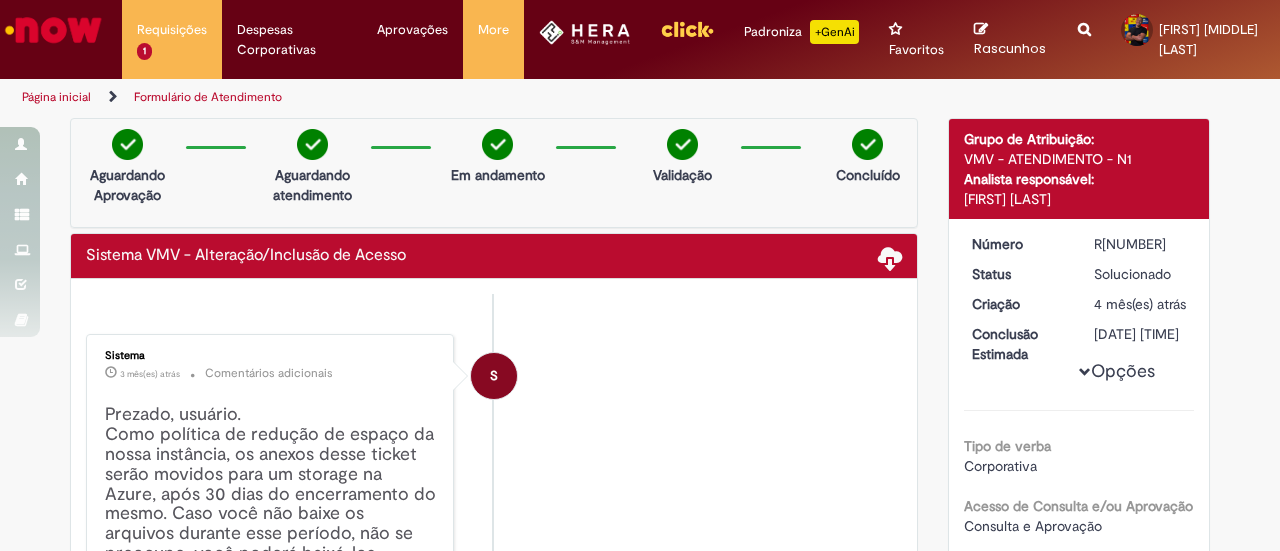 click at bounding box center (1084, 18) 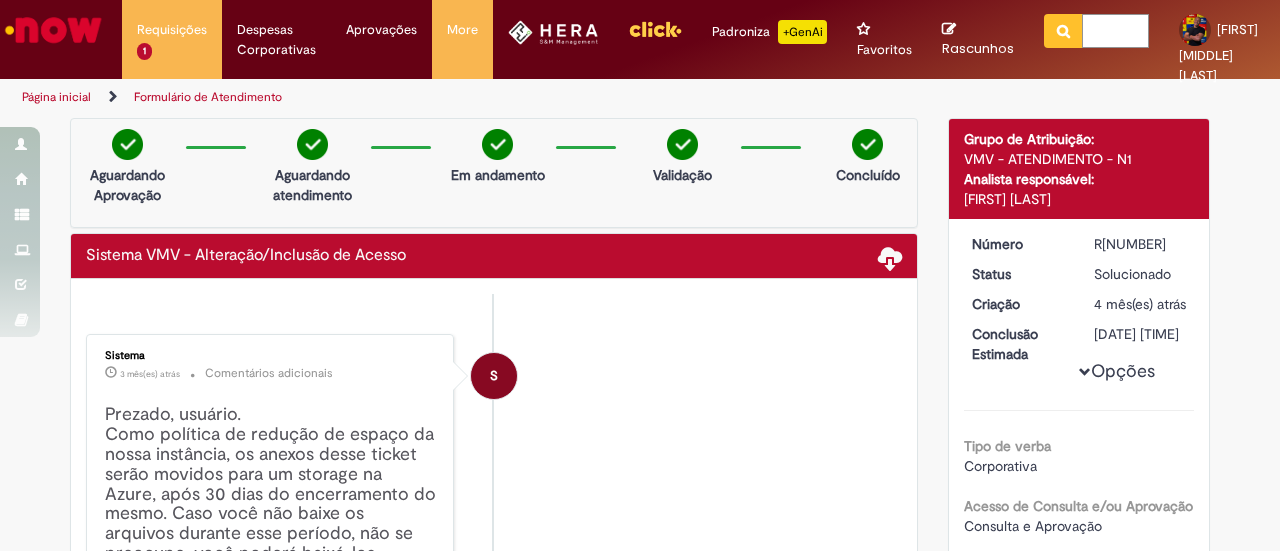 click at bounding box center (1115, 31) 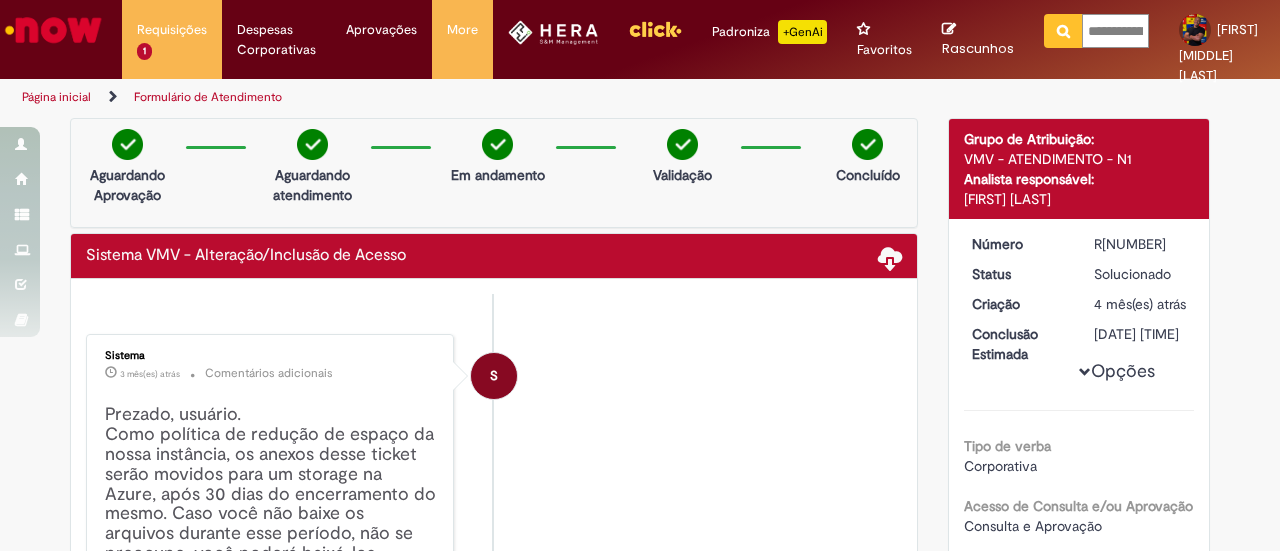 scroll, scrollTop: 0, scrollLeft: 123, axis: horizontal 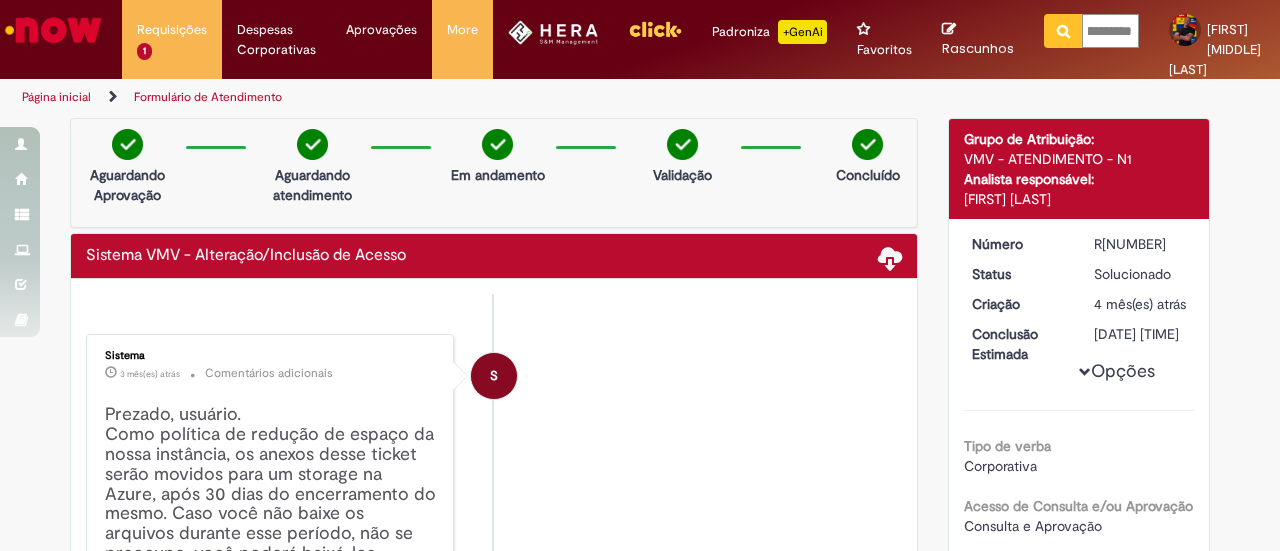 click at bounding box center [1063, 31] 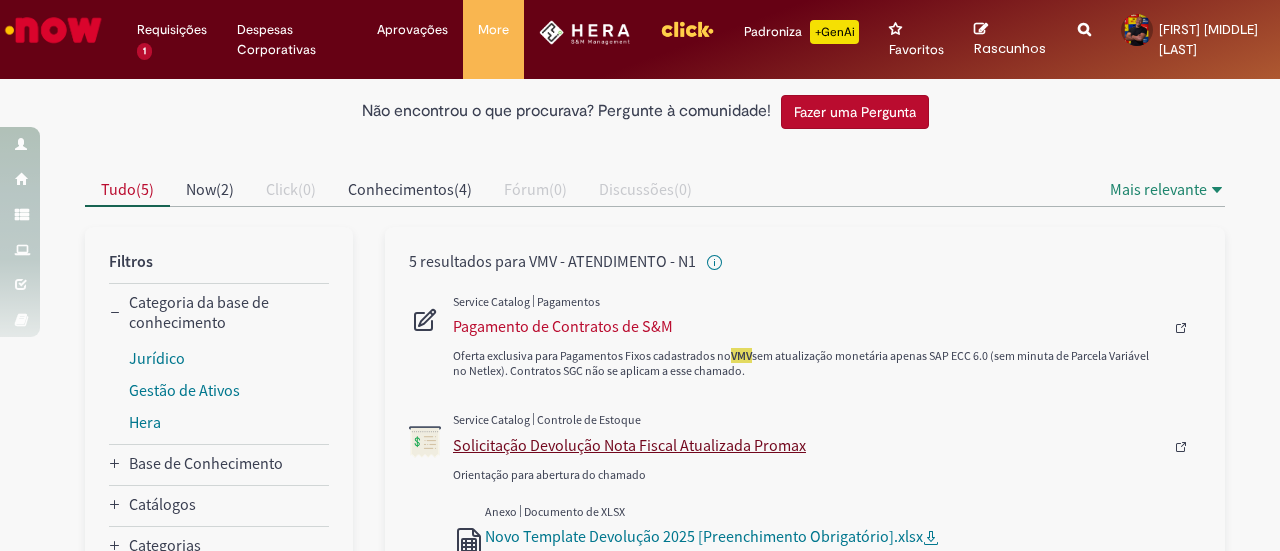 scroll, scrollTop: 0, scrollLeft: 0, axis: both 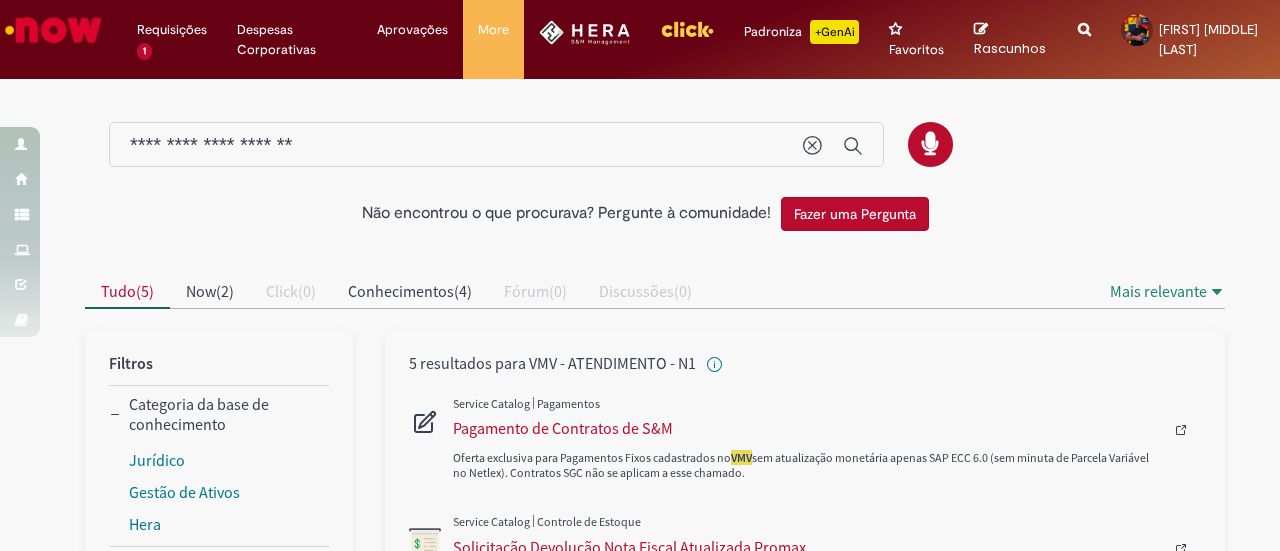click on "**********" at bounding box center [456, 145] 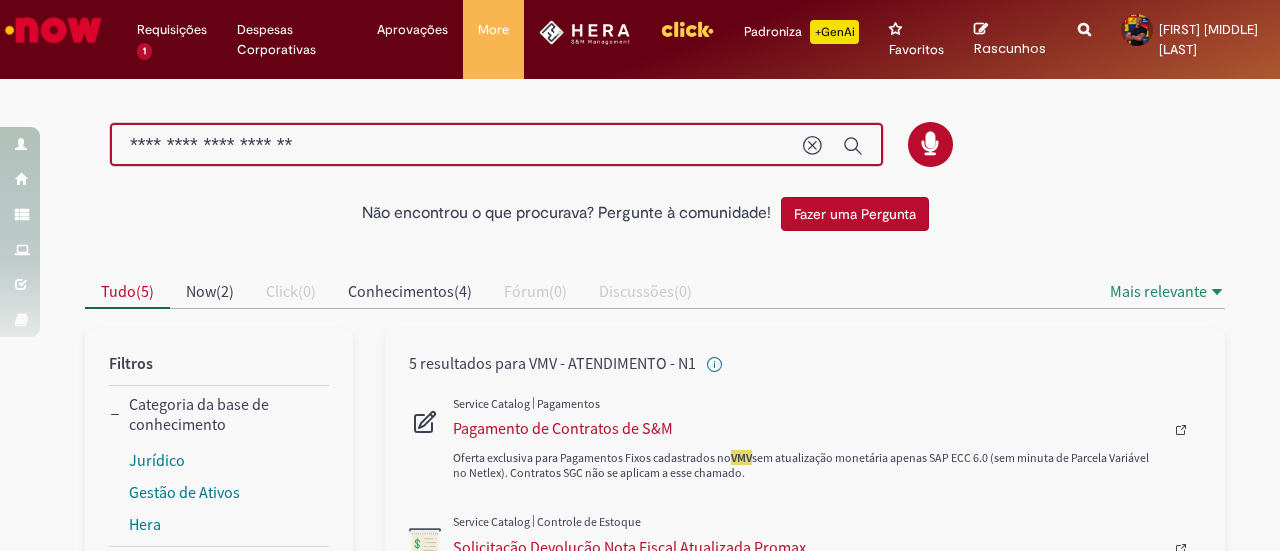 click on "**********" at bounding box center [456, 145] 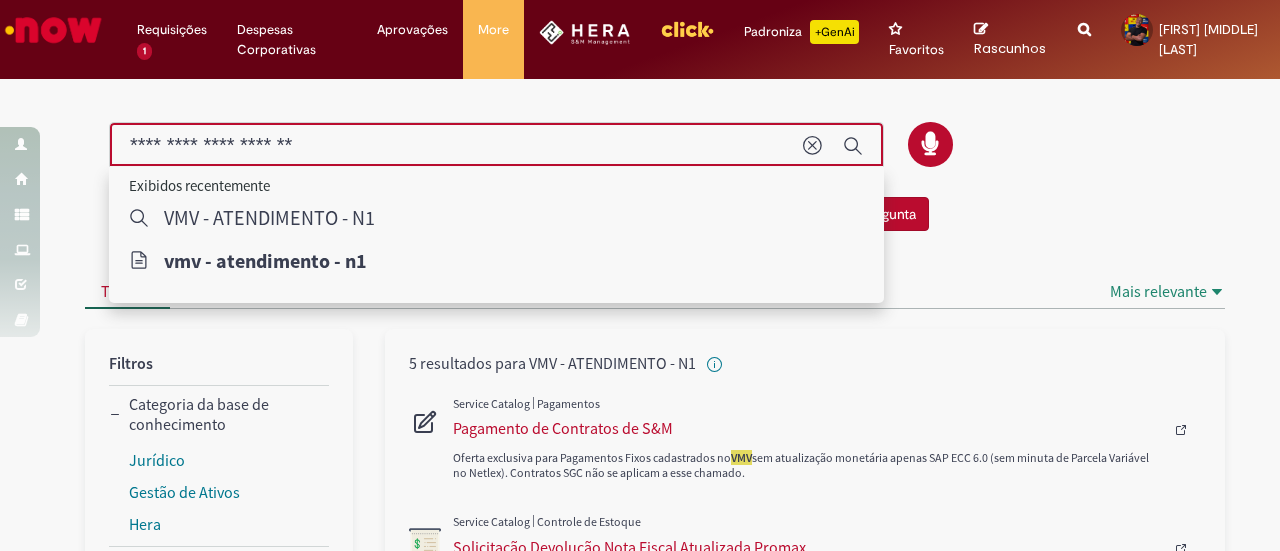 click on "**********" at bounding box center (456, 145) 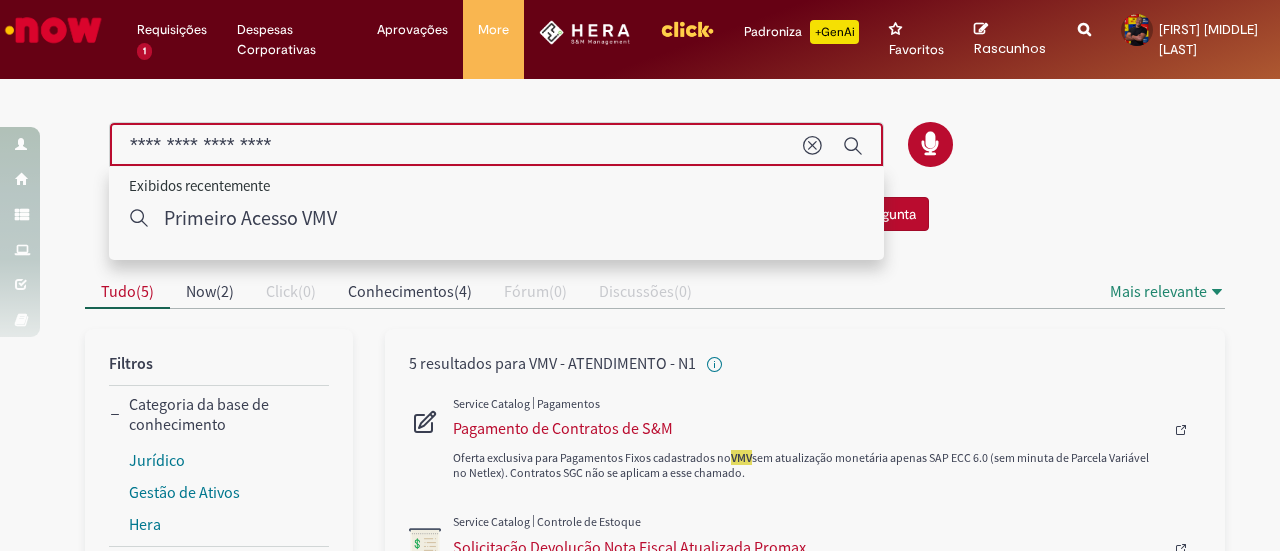 type on "**********" 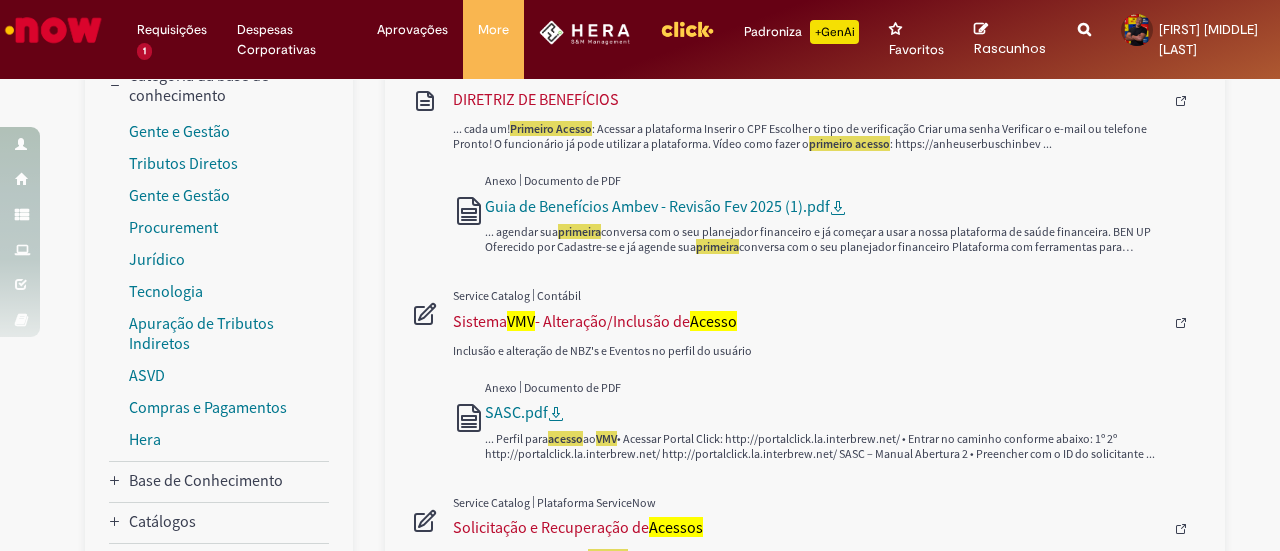 scroll, scrollTop: 333, scrollLeft: 0, axis: vertical 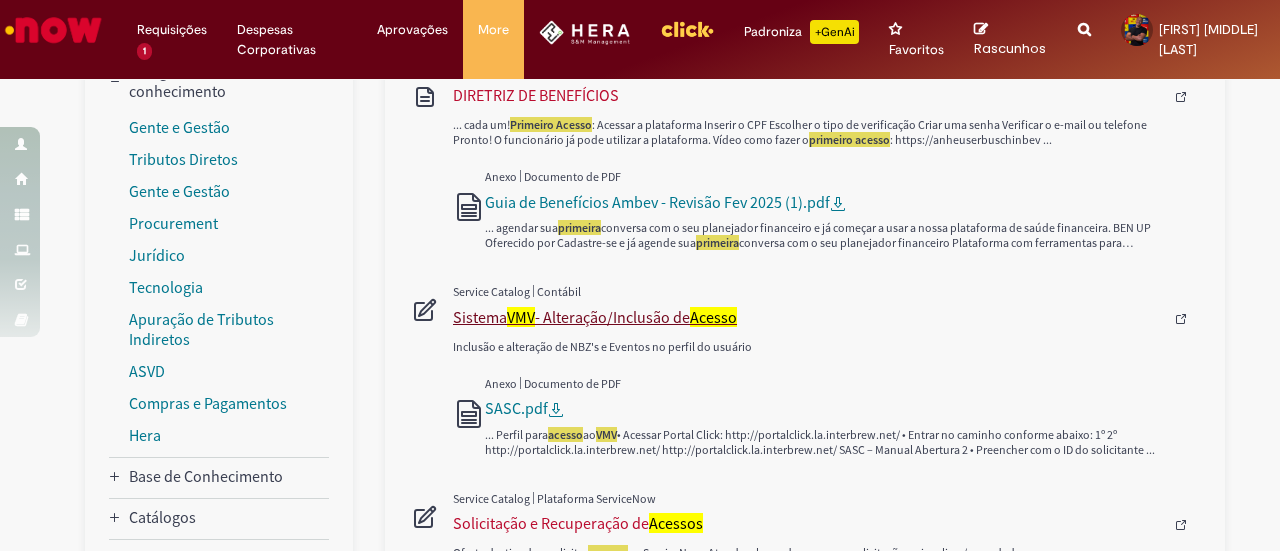 click on "Sistema VMV - Alteração/Inclusão de Acesso" at bounding box center (808, 317) 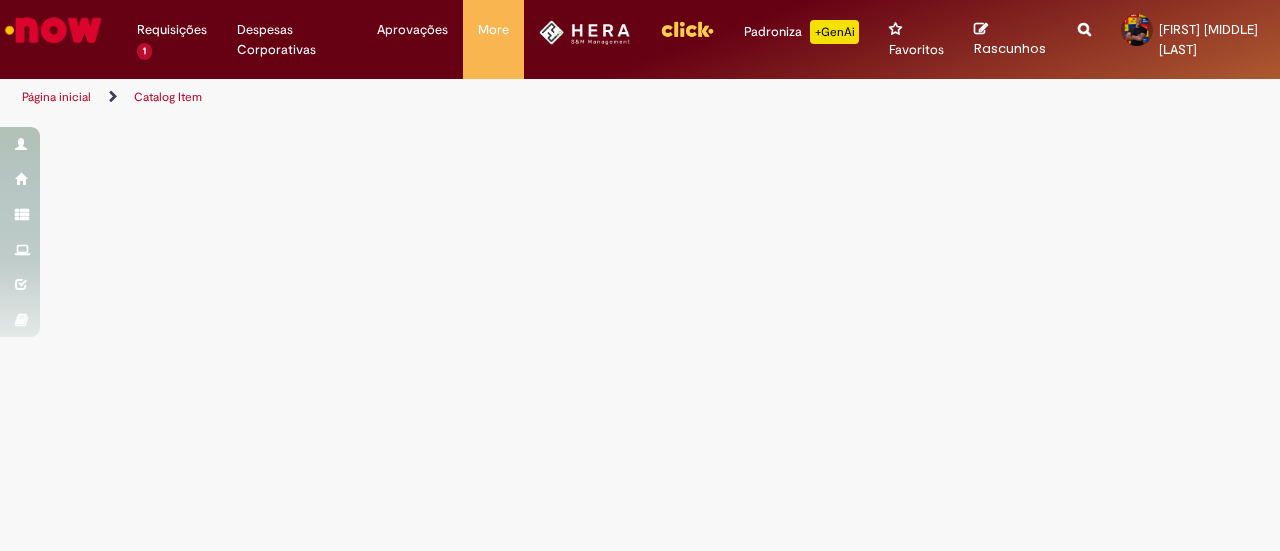 scroll, scrollTop: 0, scrollLeft: 0, axis: both 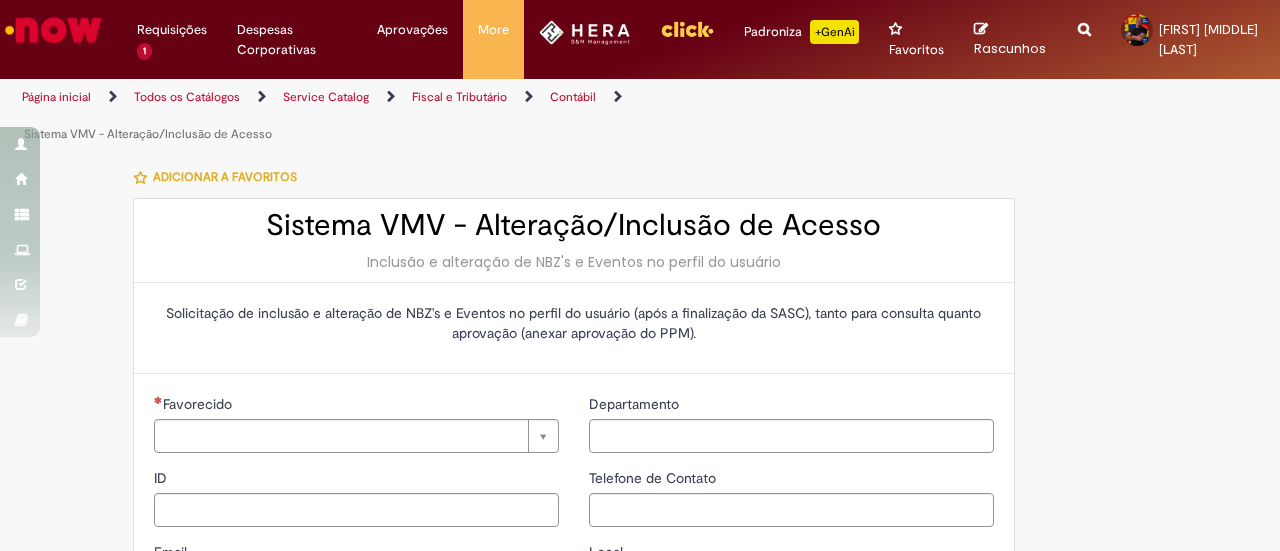 type on "********" 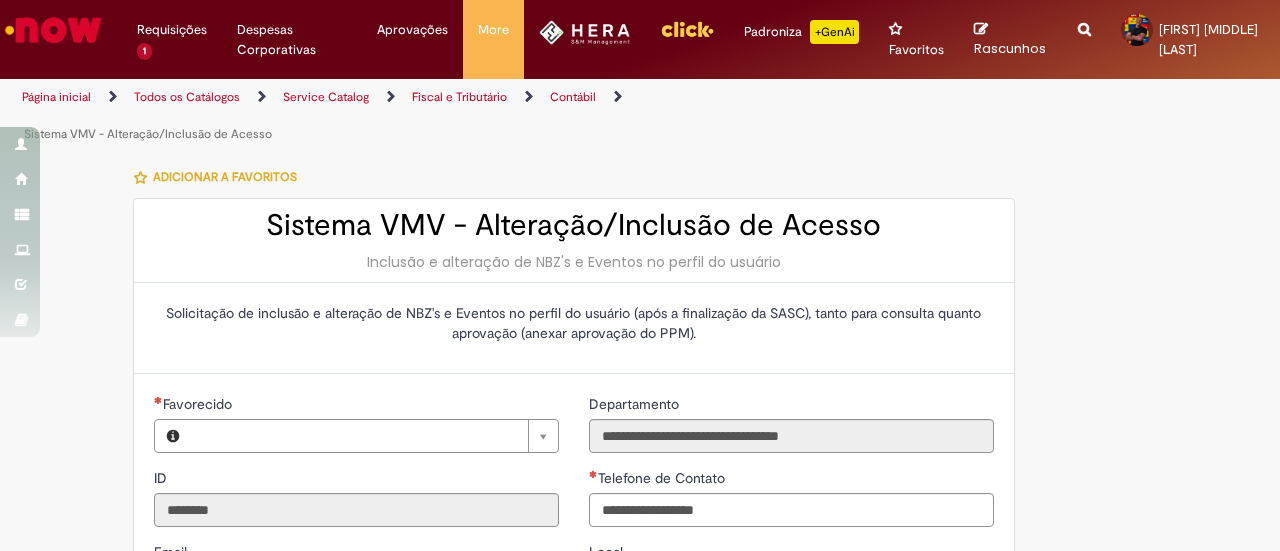 type on "**********" 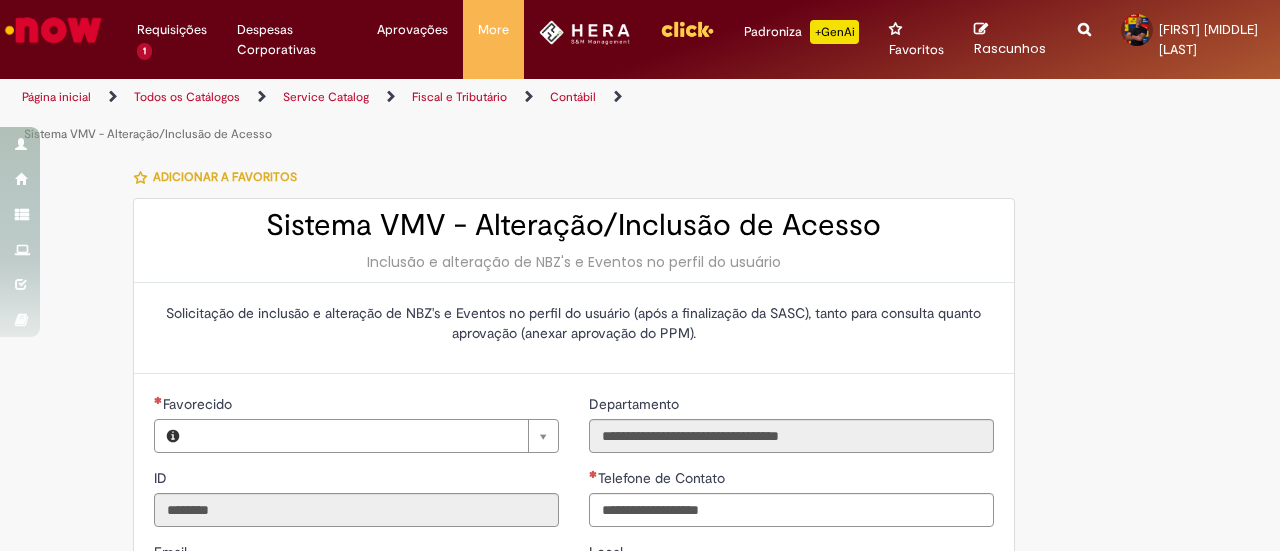 type on "*********" 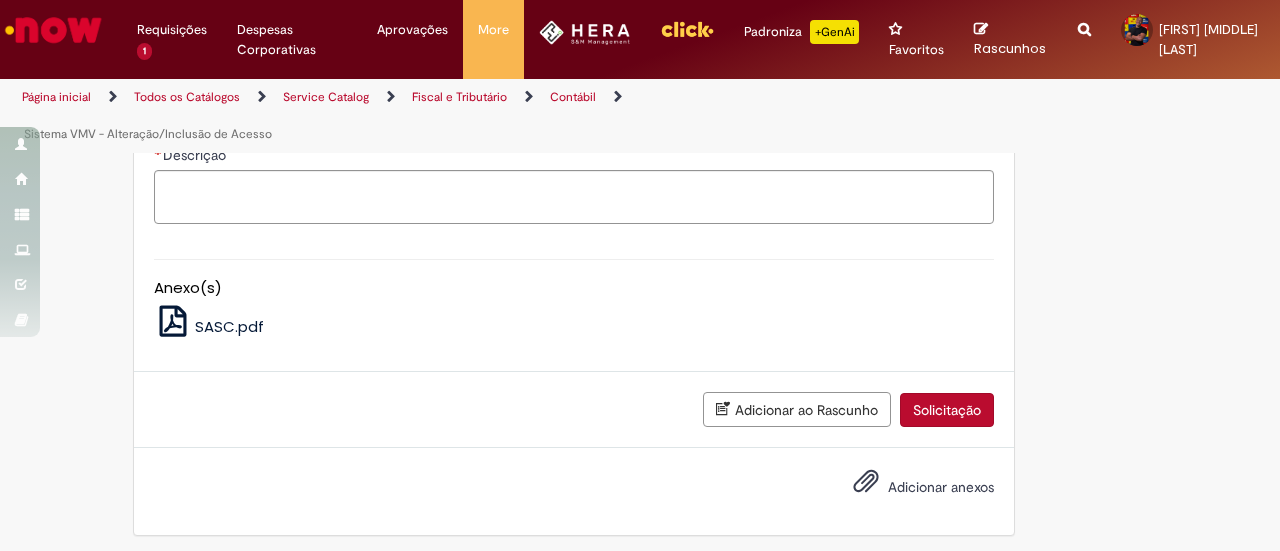 scroll, scrollTop: 985, scrollLeft: 0, axis: vertical 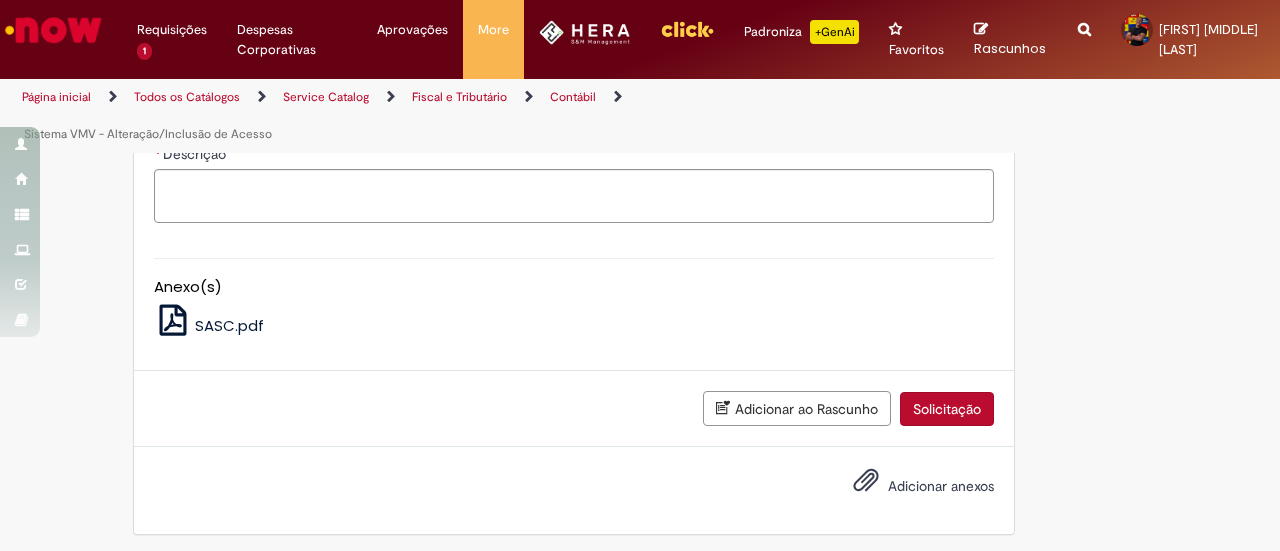 click on "SASC.pdf" at bounding box center (229, 325) 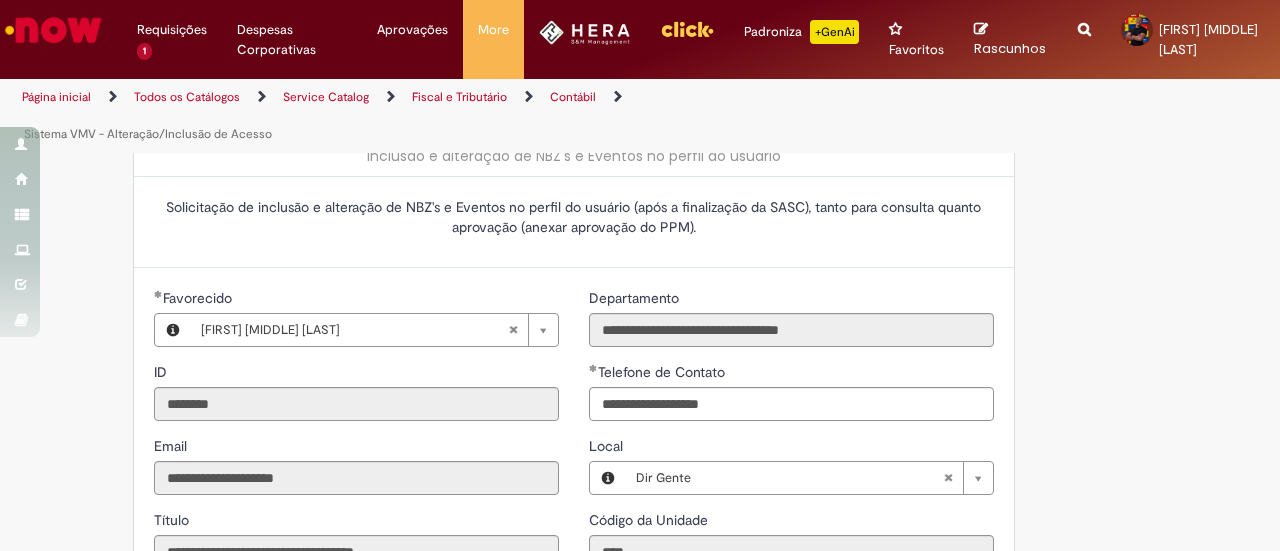 scroll, scrollTop: 0, scrollLeft: 0, axis: both 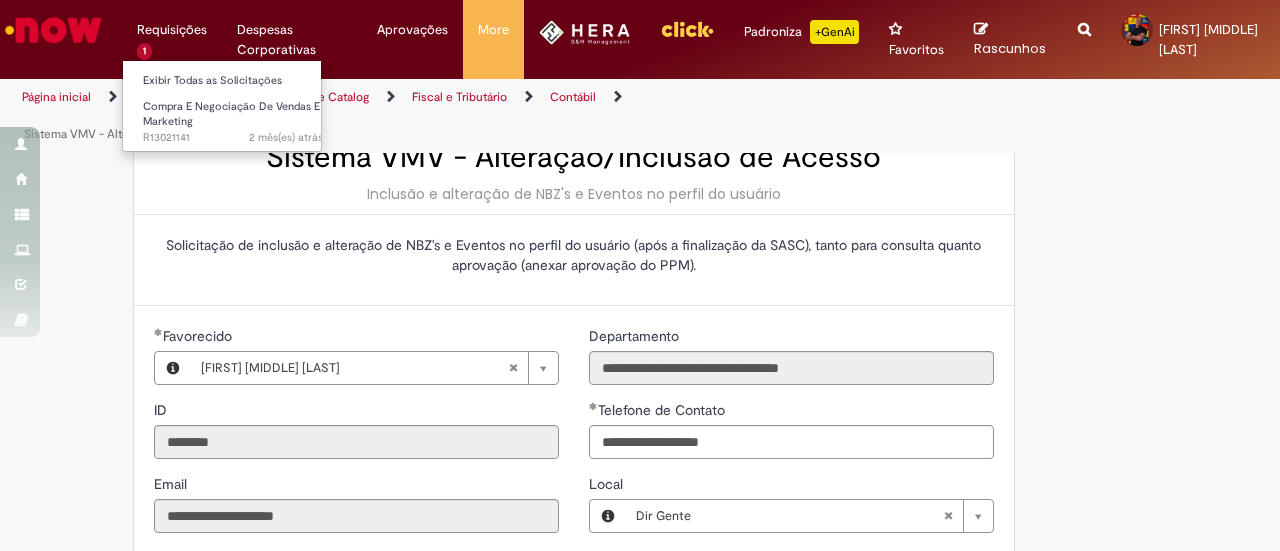 click on "Requisições 1
Exibir Todas as Solicitações
Compra E Negociação De Vendas E Marketing
[NUMBER] mês(es) atrás [NUMBER] meses atrás  R[NUMBER]" at bounding box center (172, 30) 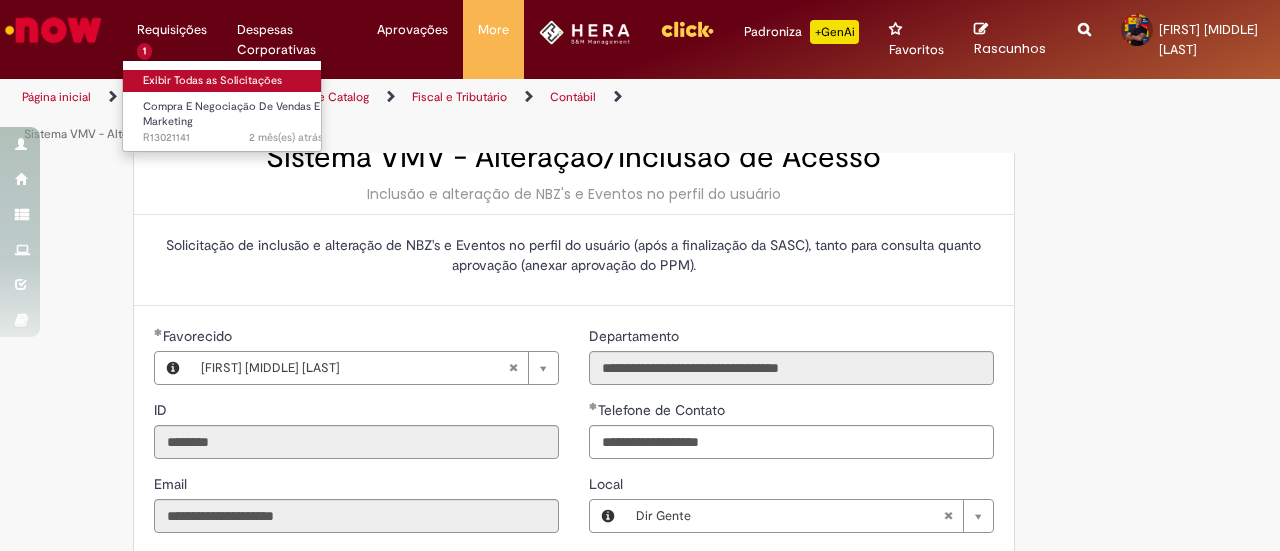 click on "Exibir Todas as Solicitações" at bounding box center [233, 81] 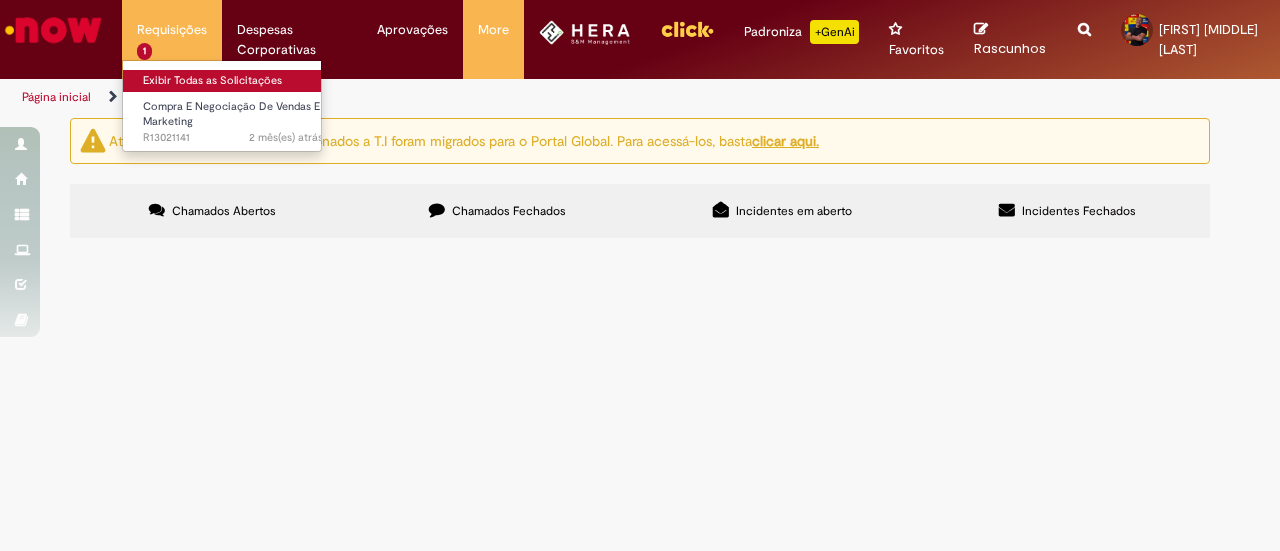 click on "Exibir Todas as Solicitações" at bounding box center (233, 81) 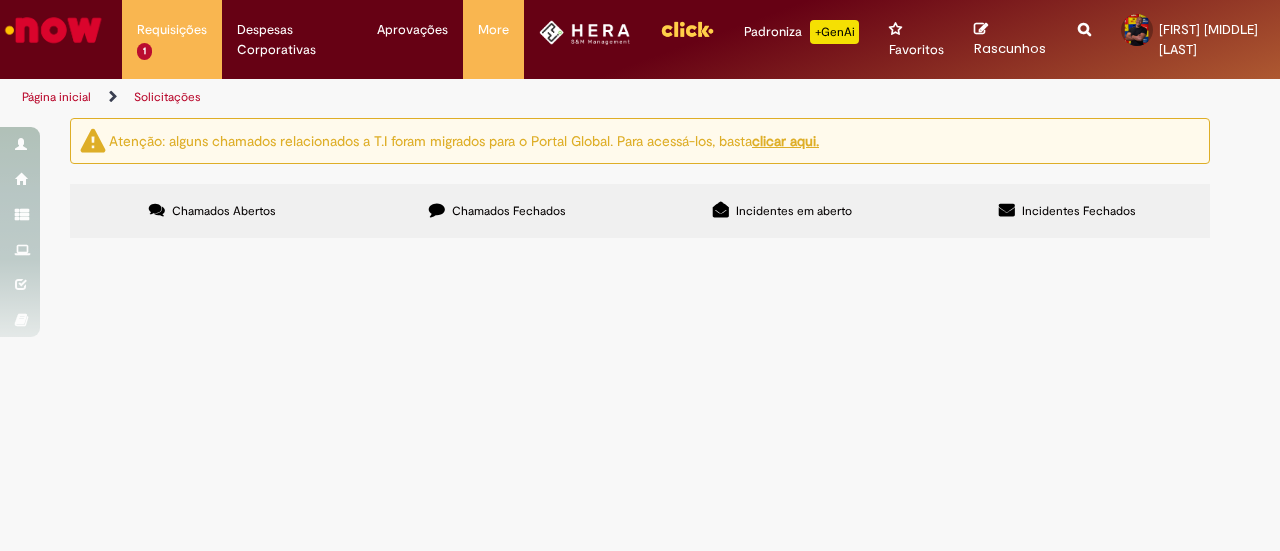 click on "Incidentes Fechados" at bounding box center (1067, 211) 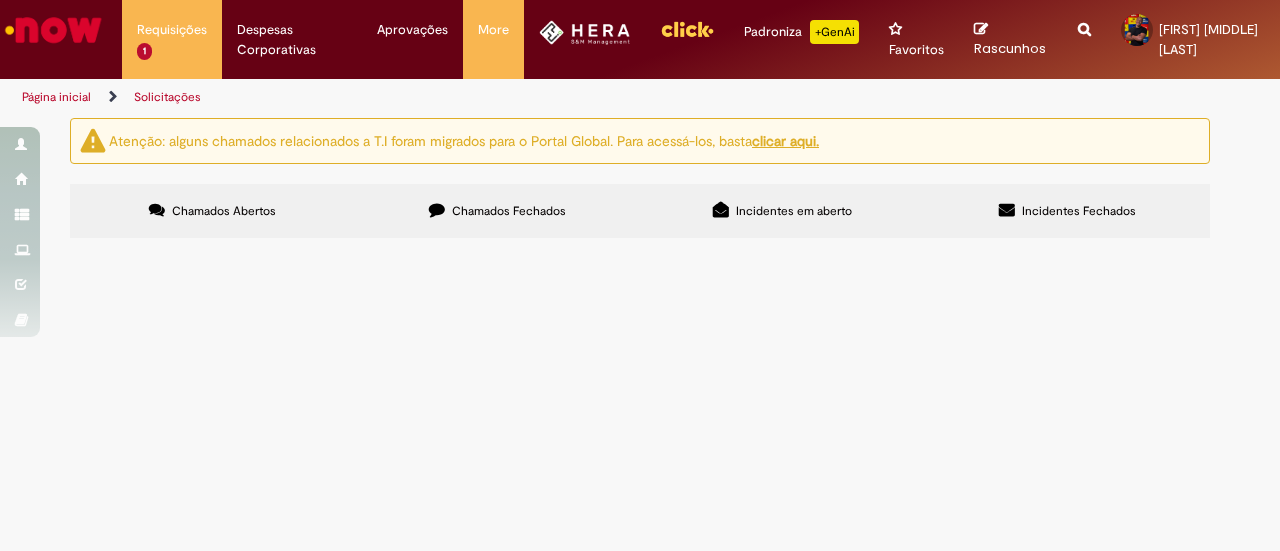 scroll, scrollTop: 283, scrollLeft: 0, axis: vertical 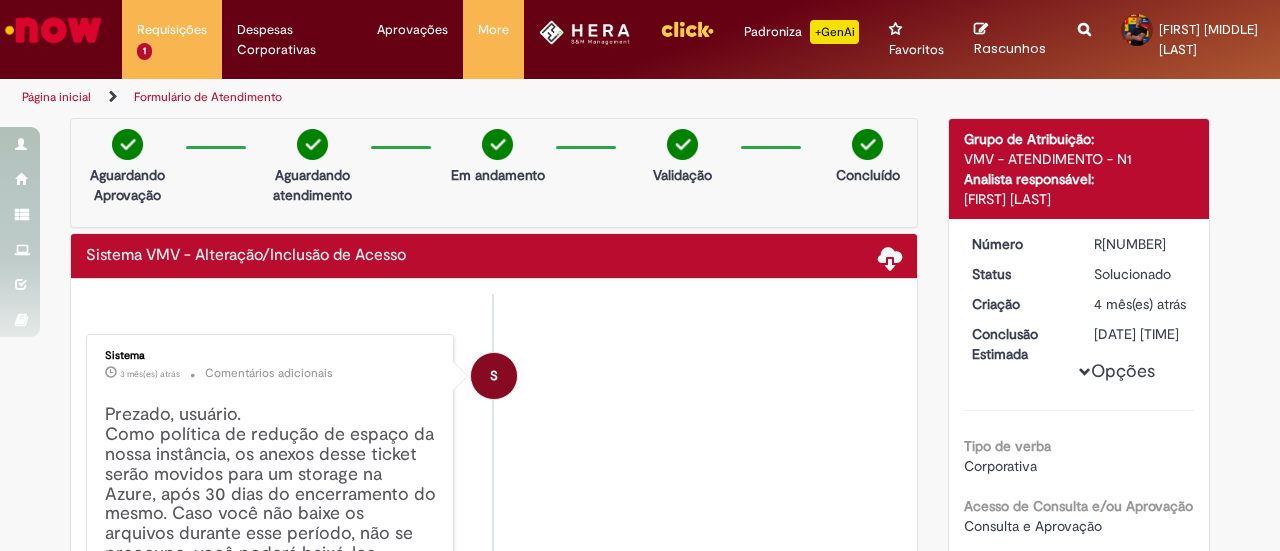 click on "Sistema VMV - Alteração/Inclusão de Acesso" at bounding box center (246, 256) 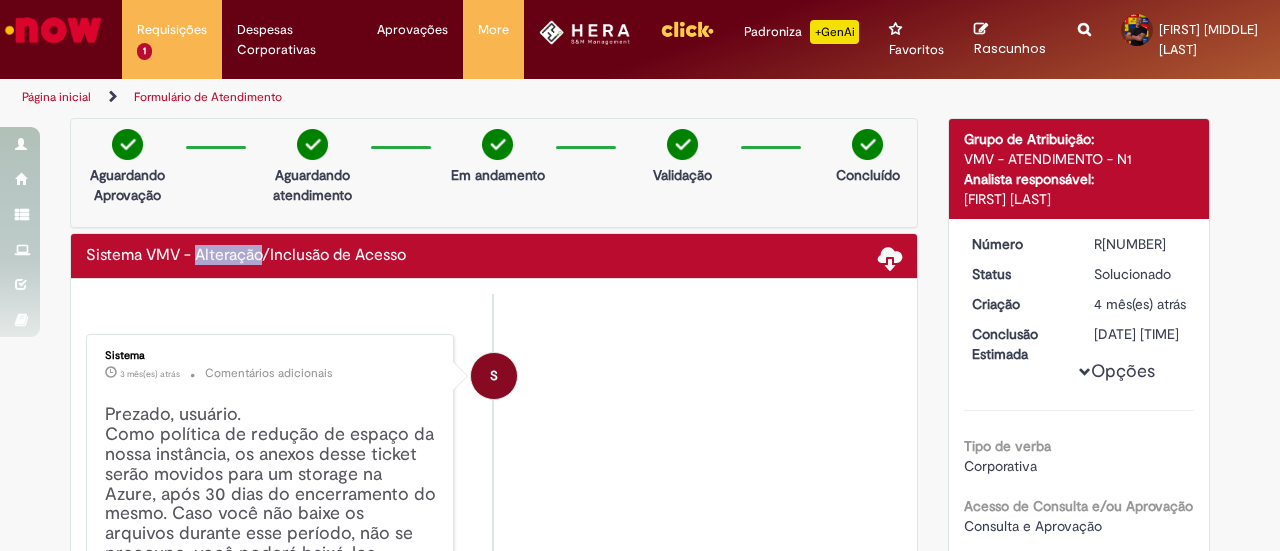 click on "Sistema VMV - Alteração/Inclusão de Acesso" at bounding box center [246, 256] 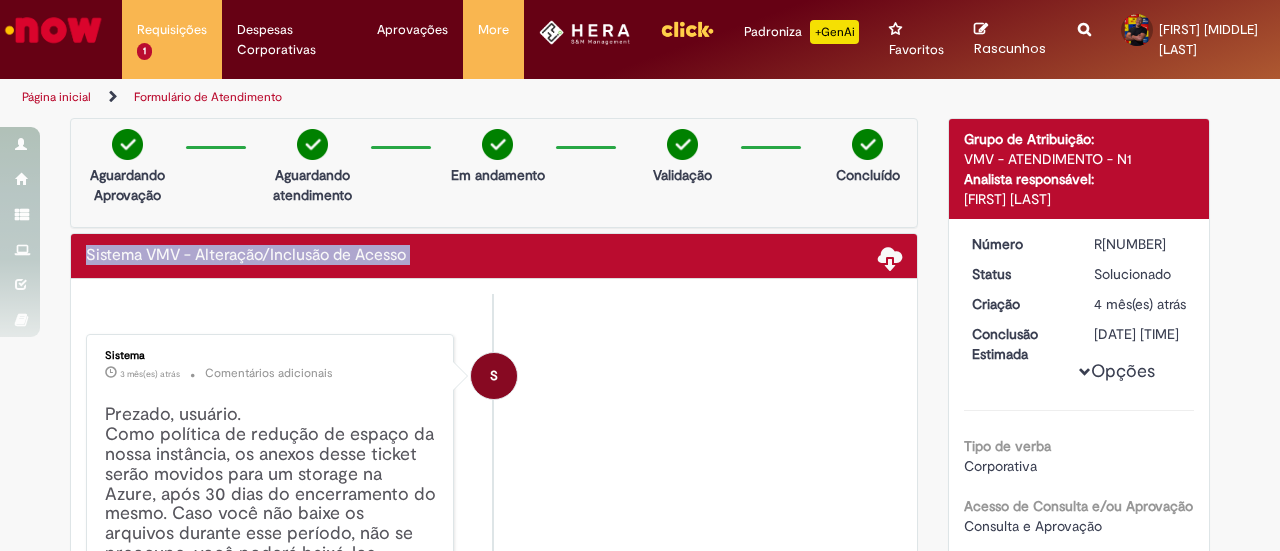 click on "Sistema VMV - Alteração/Inclusão de Acesso" at bounding box center (246, 256) 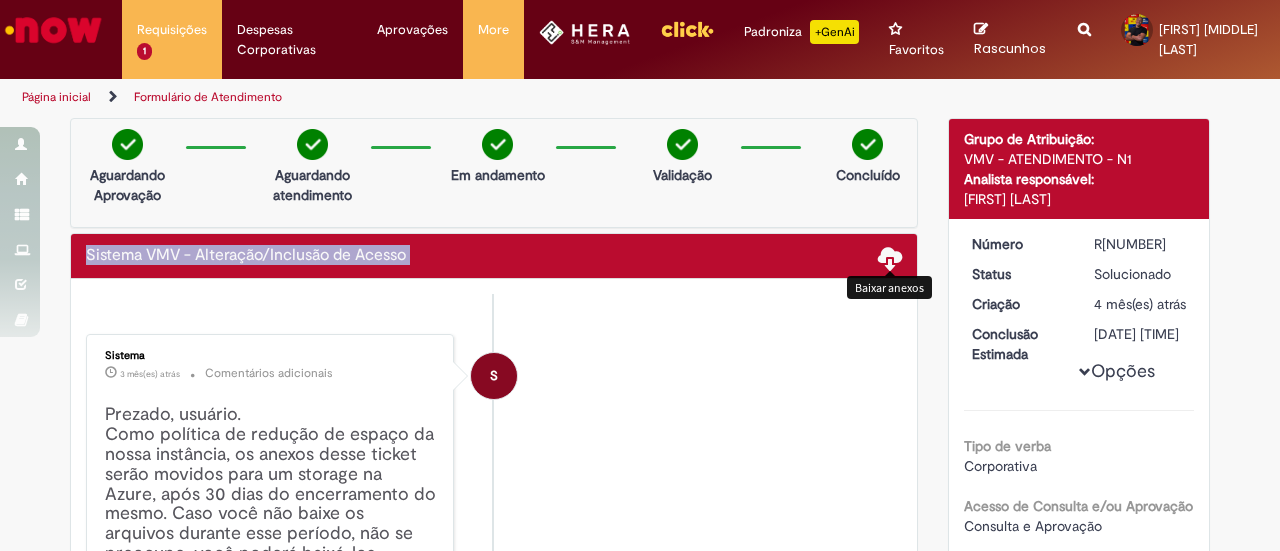 copy on "Sistema VMV - Alteração/Inclusão de Acesso
Enviar
S" 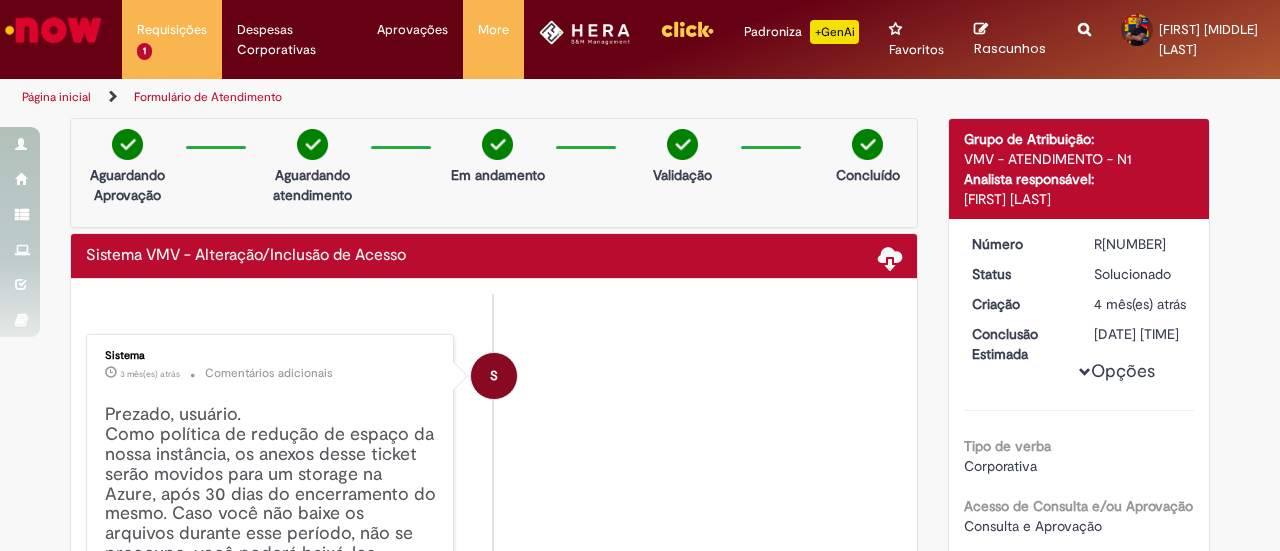 click on "**********" at bounding box center [1084, 39] 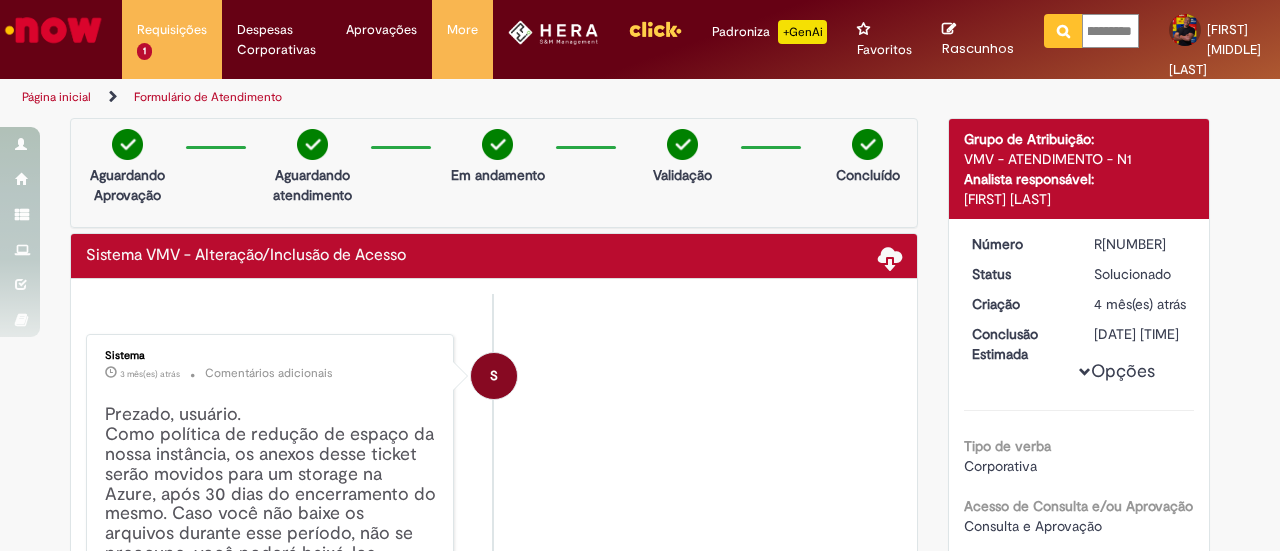 click on "**********" at bounding box center [1110, 31] 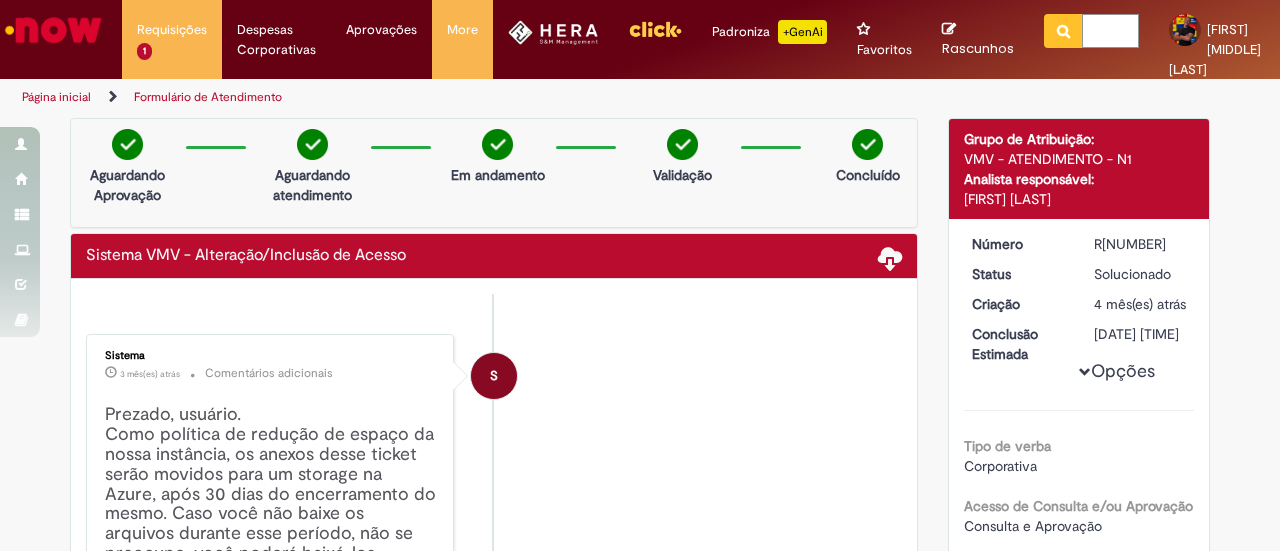 scroll, scrollTop: 0, scrollLeft: 0, axis: both 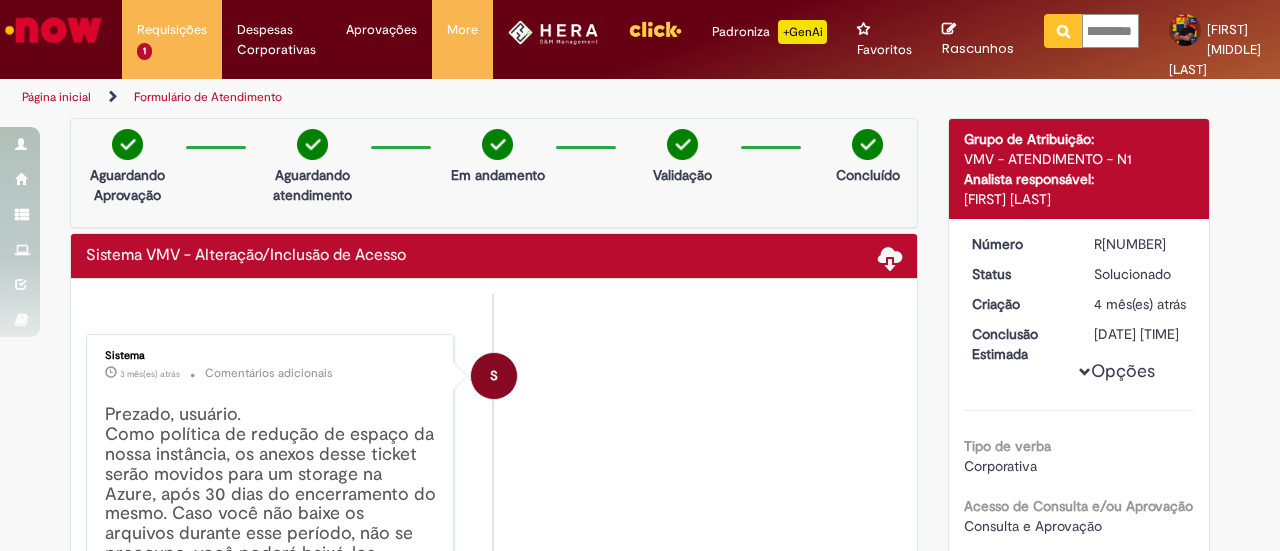 click at bounding box center [1063, 31] 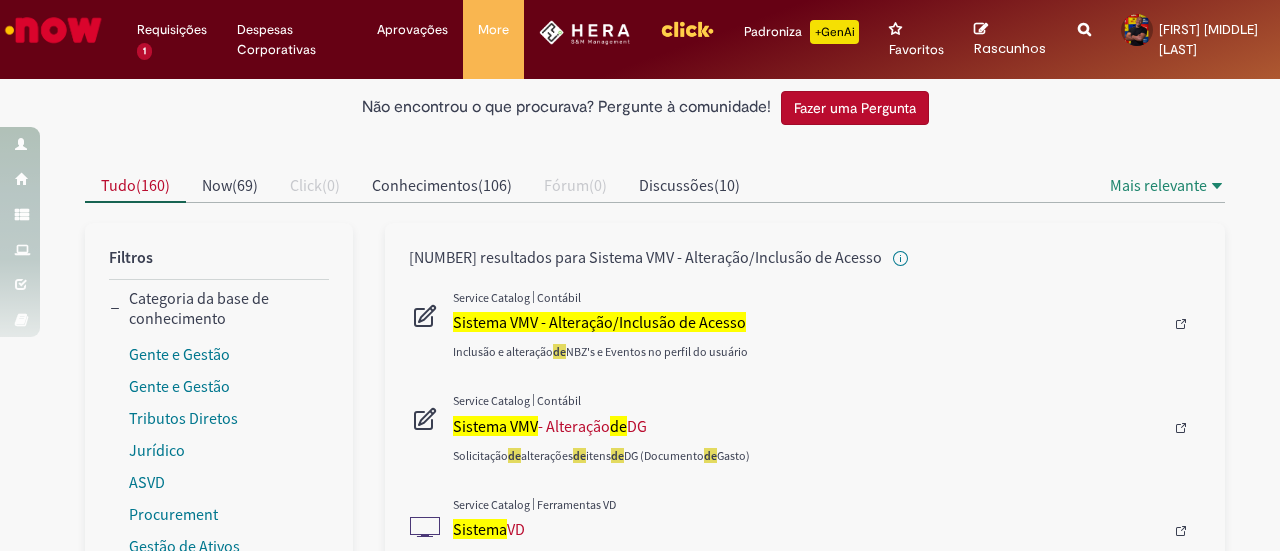 scroll, scrollTop: 87, scrollLeft: 0, axis: vertical 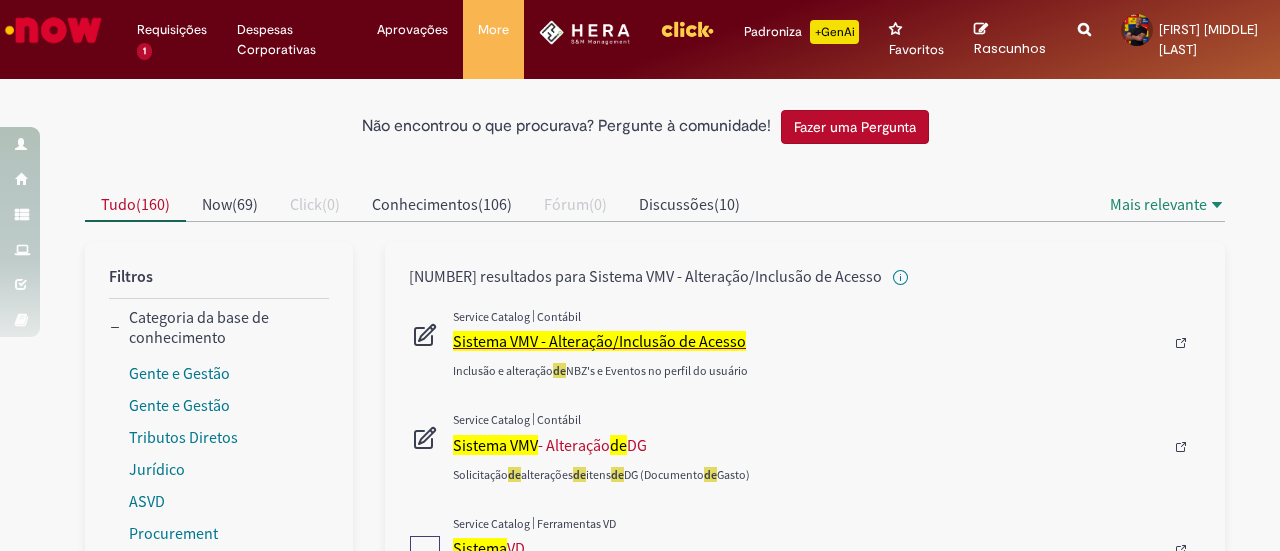 click on "Sistema VMV - Alteração/Inclusão de Acesso" at bounding box center [599, 341] 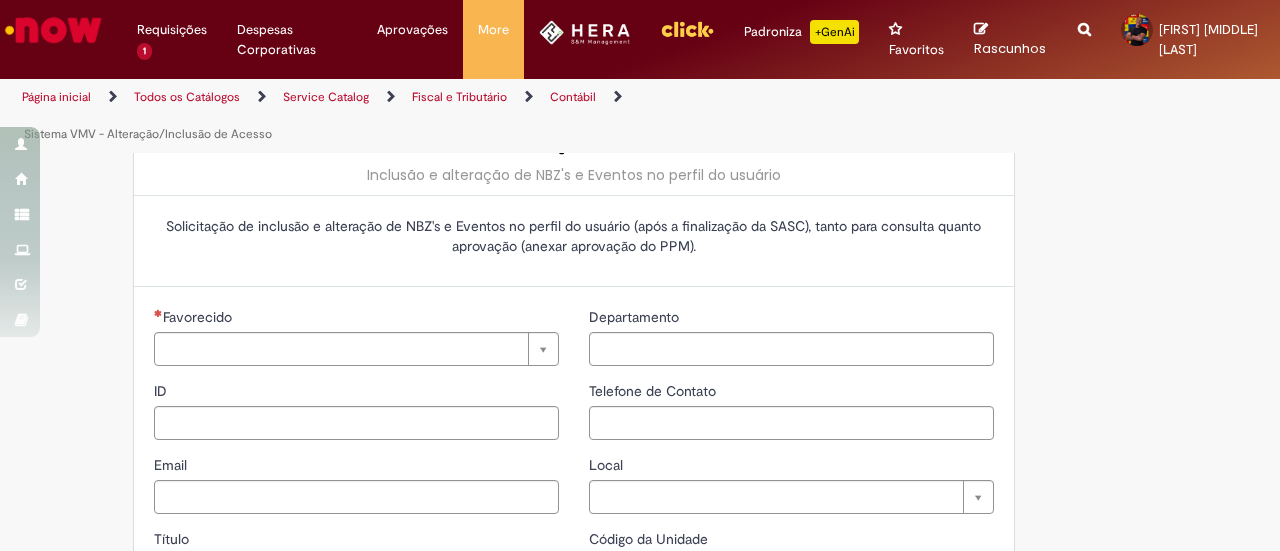 type on "********" 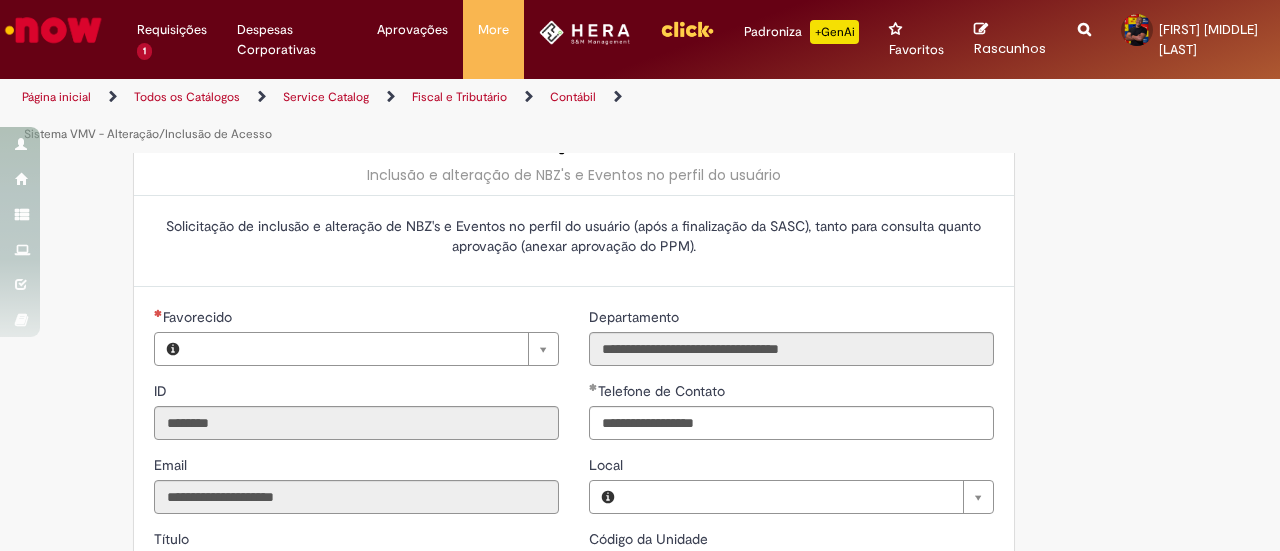scroll, scrollTop: 0, scrollLeft: 0, axis: both 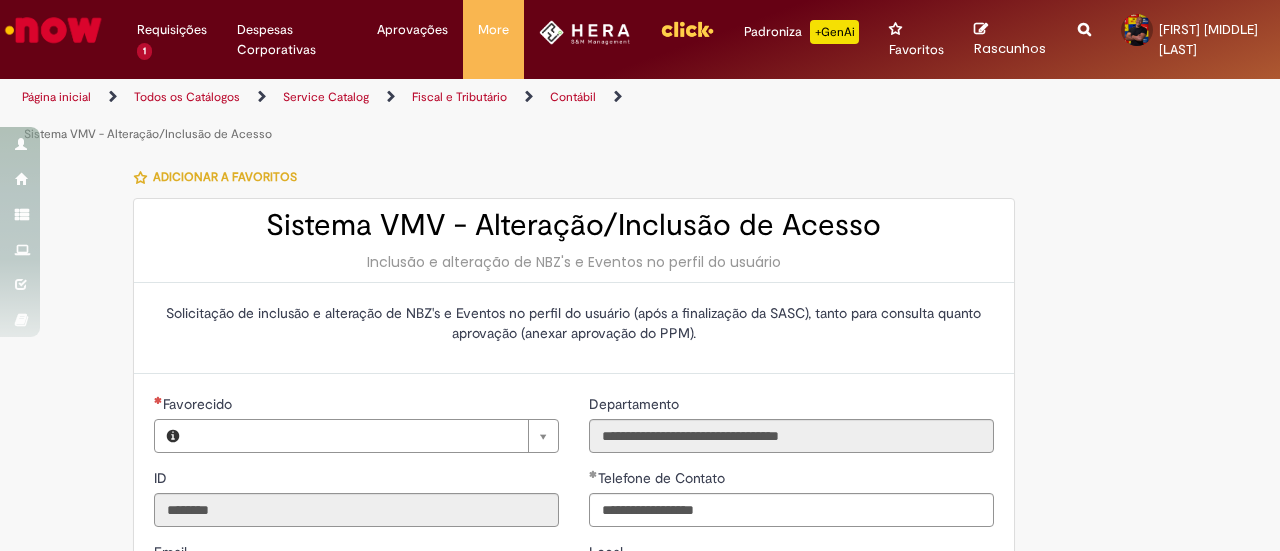 type on "**********" 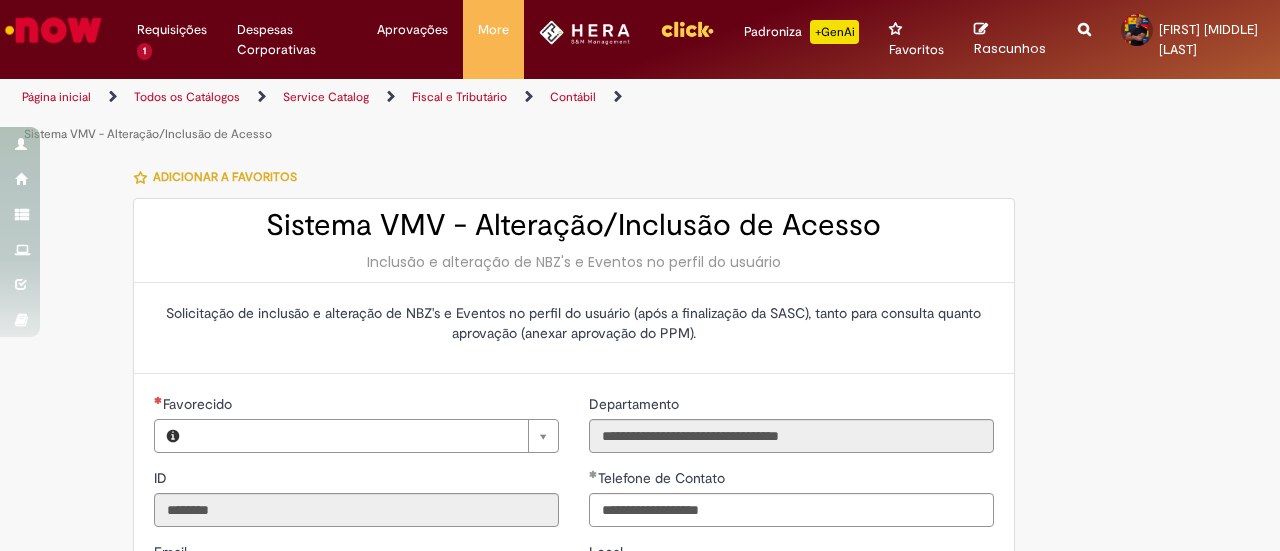 type on "*********" 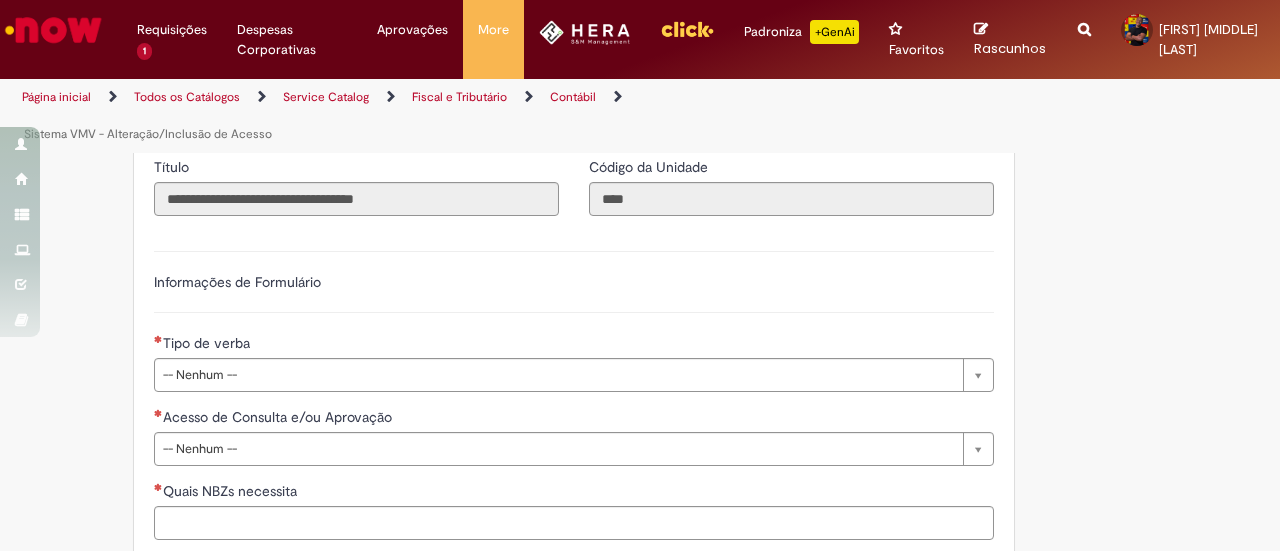 scroll, scrollTop: 0, scrollLeft: 0, axis: both 